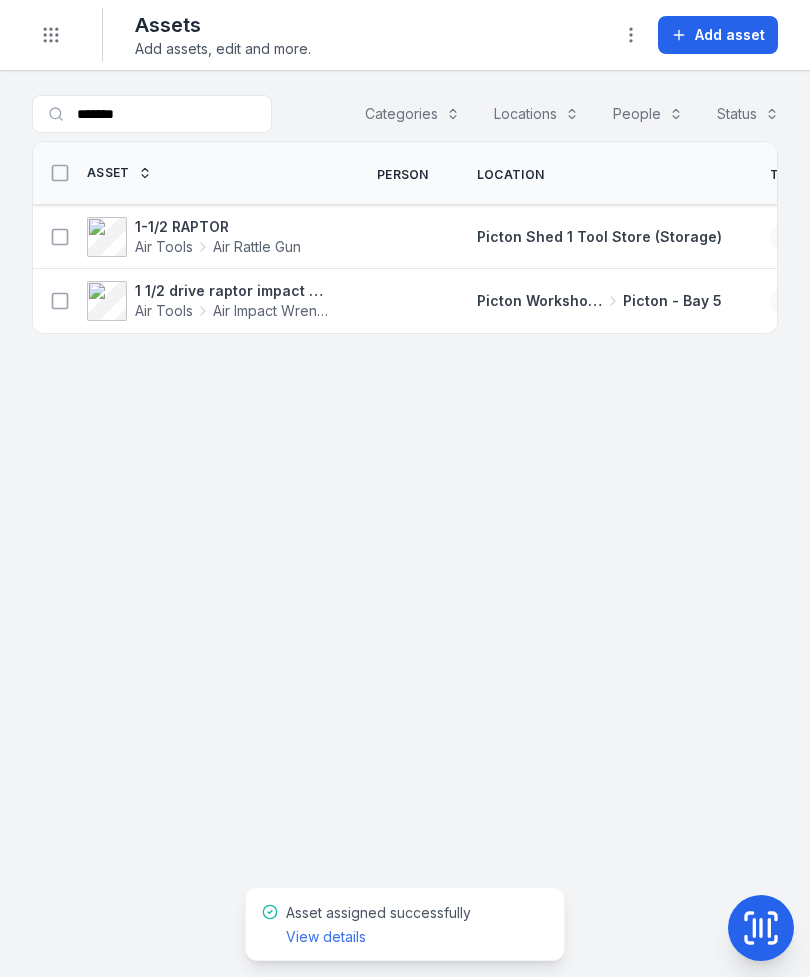 scroll, scrollTop: 0, scrollLeft: 0, axis: both 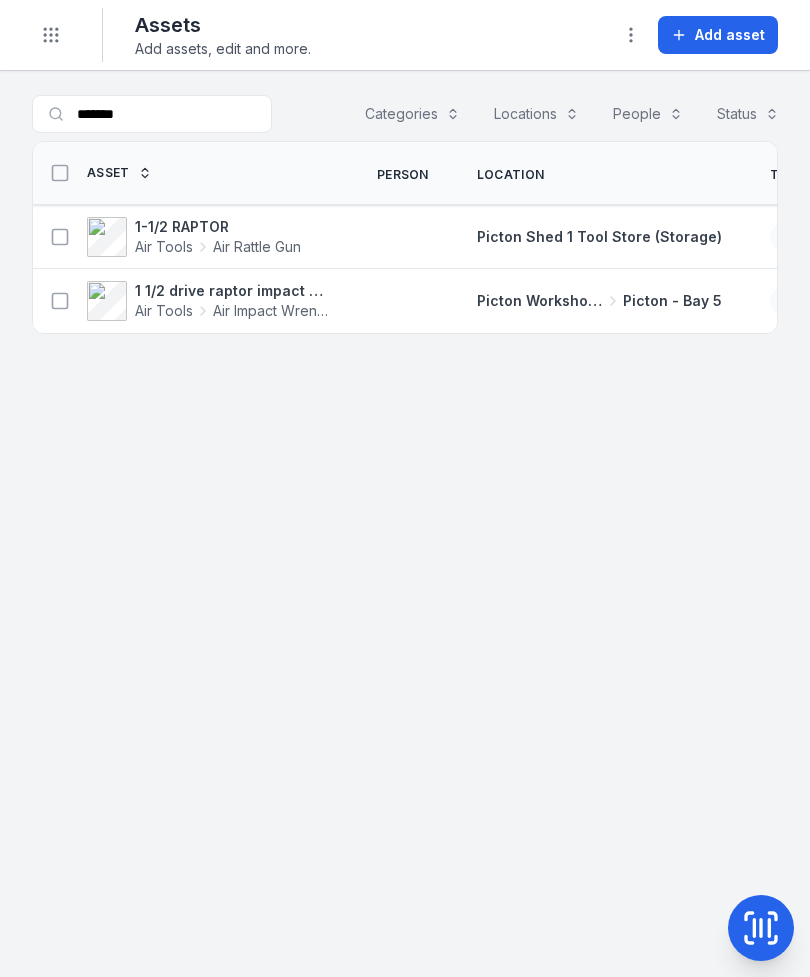 click on "Toggle Navigation" at bounding box center [51, 35] 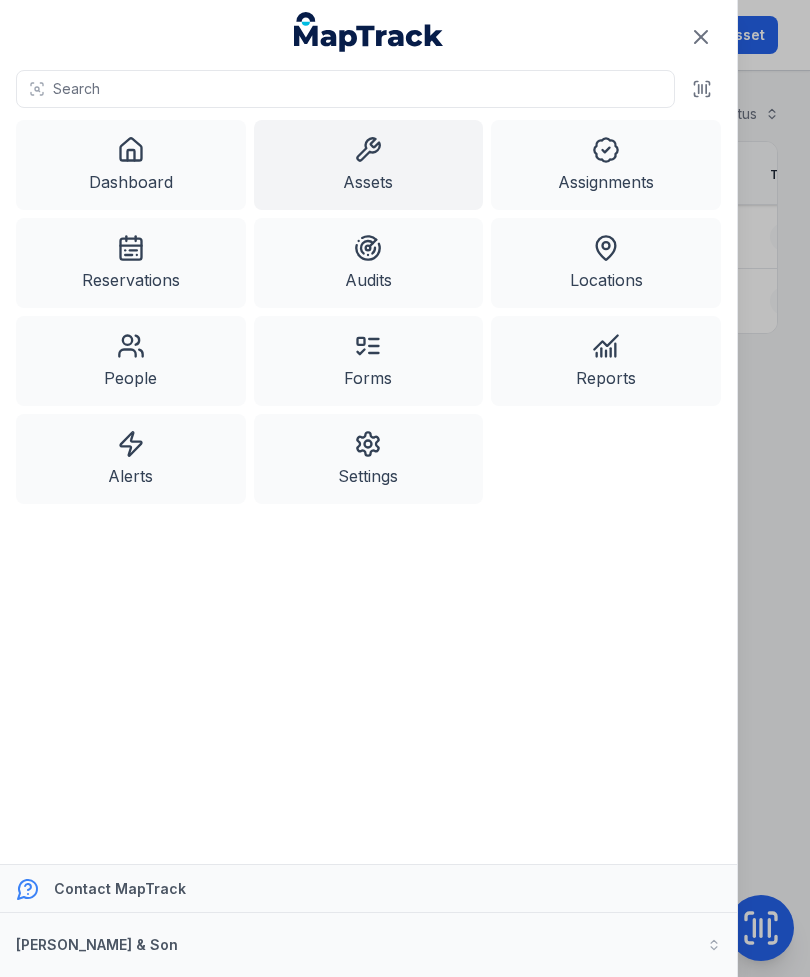 click on "Assets" at bounding box center (369, 165) 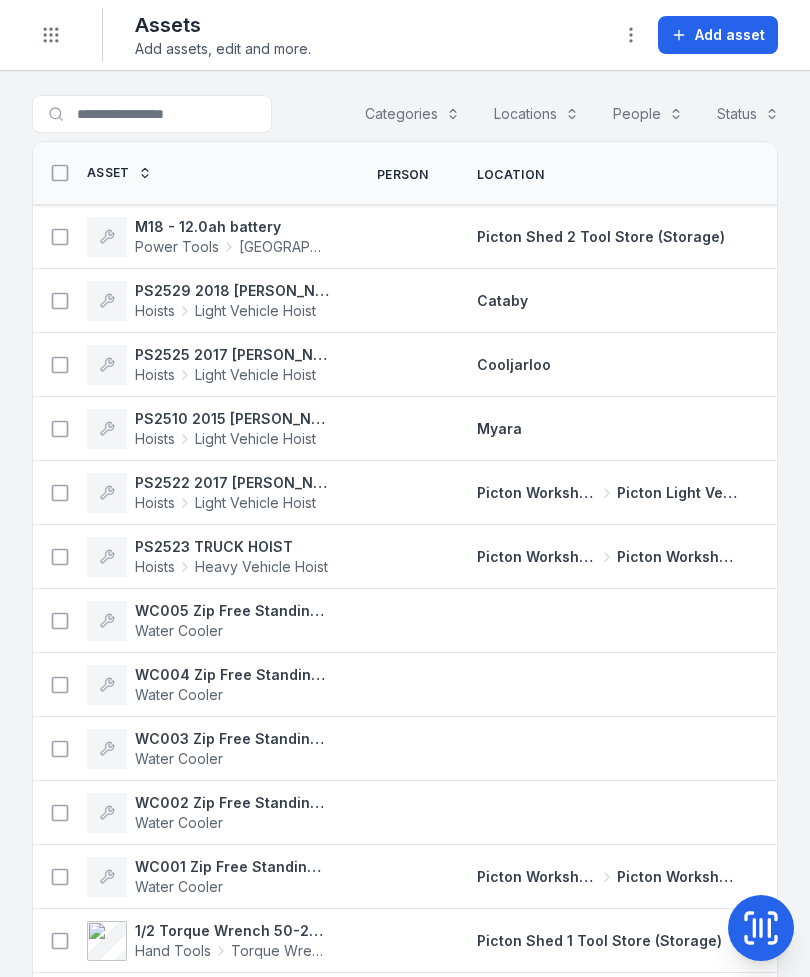 scroll, scrollTop: 0, scrollLeft: 0, axis: both 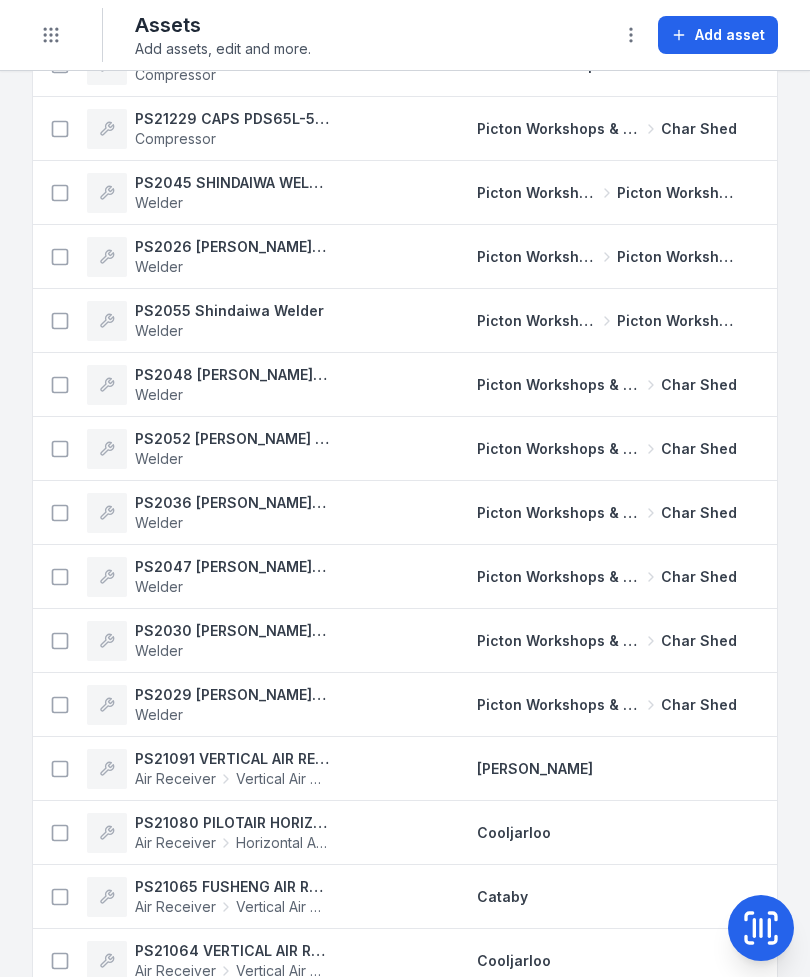 click on "Toggle Navigation" at bounding box center [51, 35] 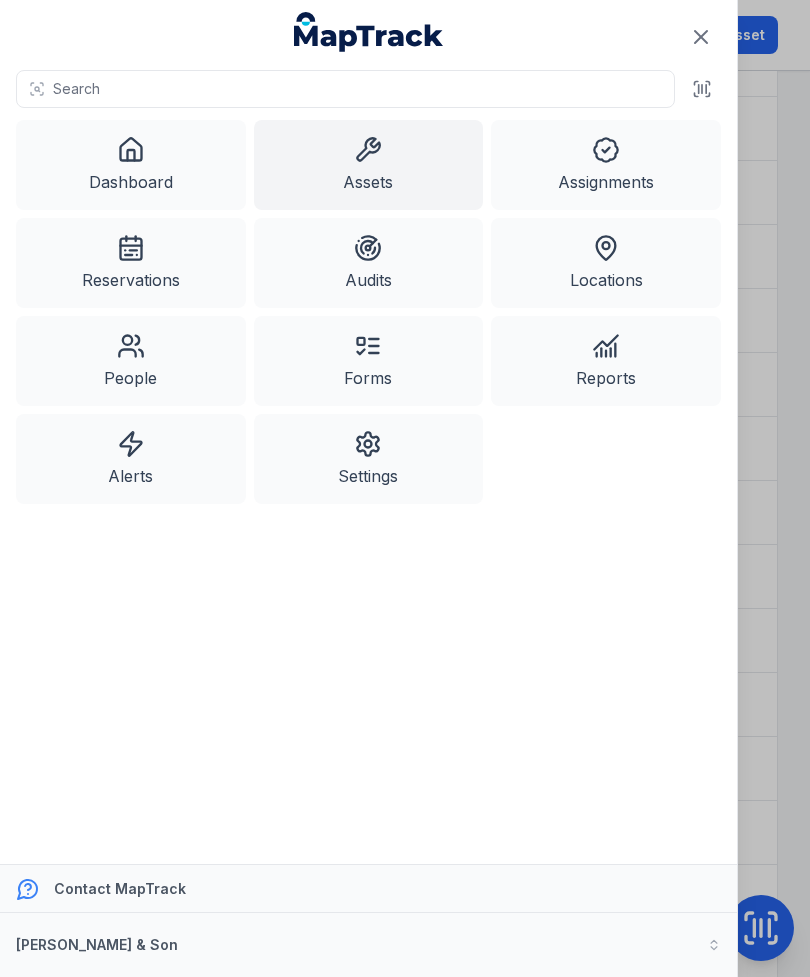 click on "Dashboard" at bounding box center (131, 165) 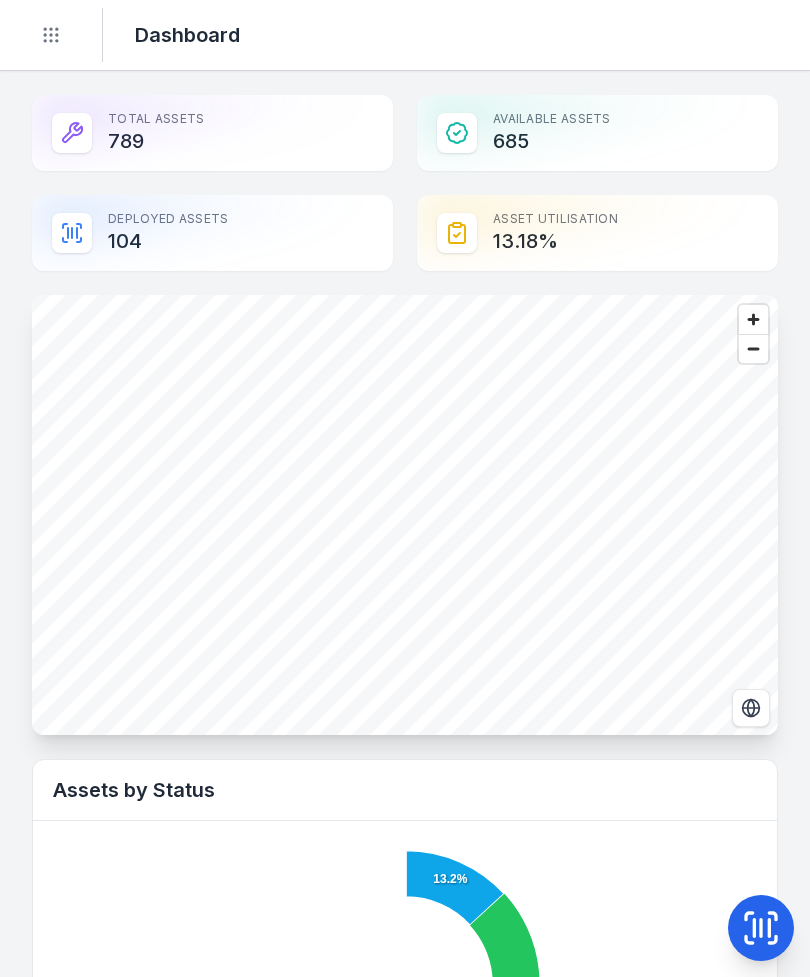 scroll, scrollTop: 0, scrollLeft: 0, axis: both 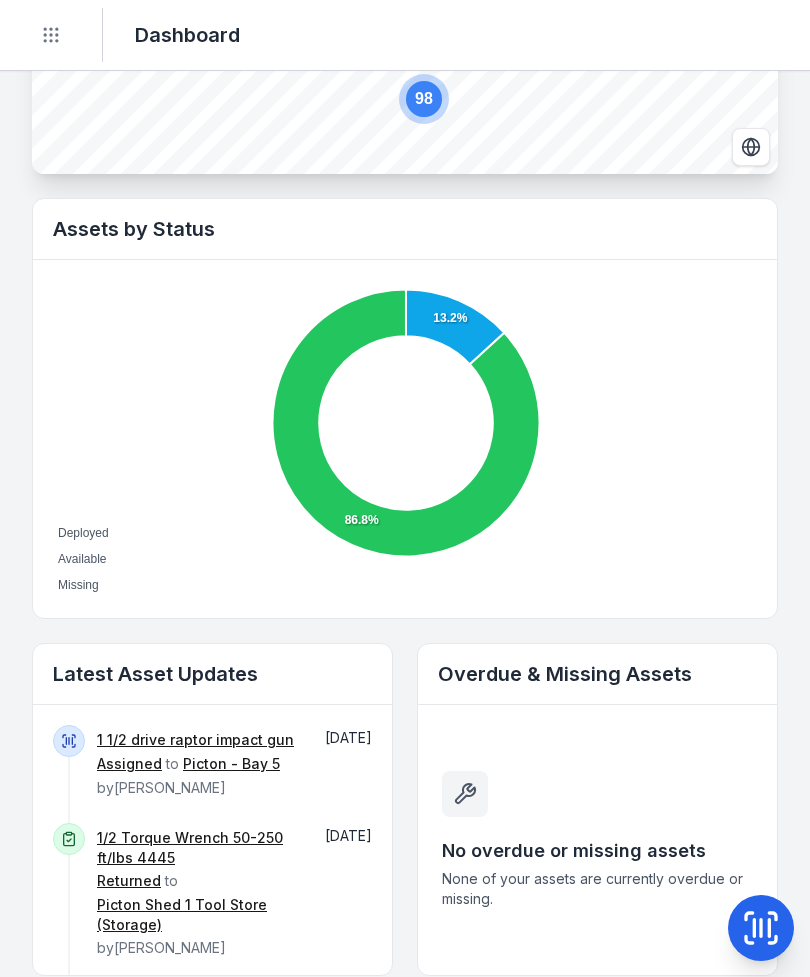 click on "1 1/2 drive raptor impact gun" at bounding box center [195, 740] 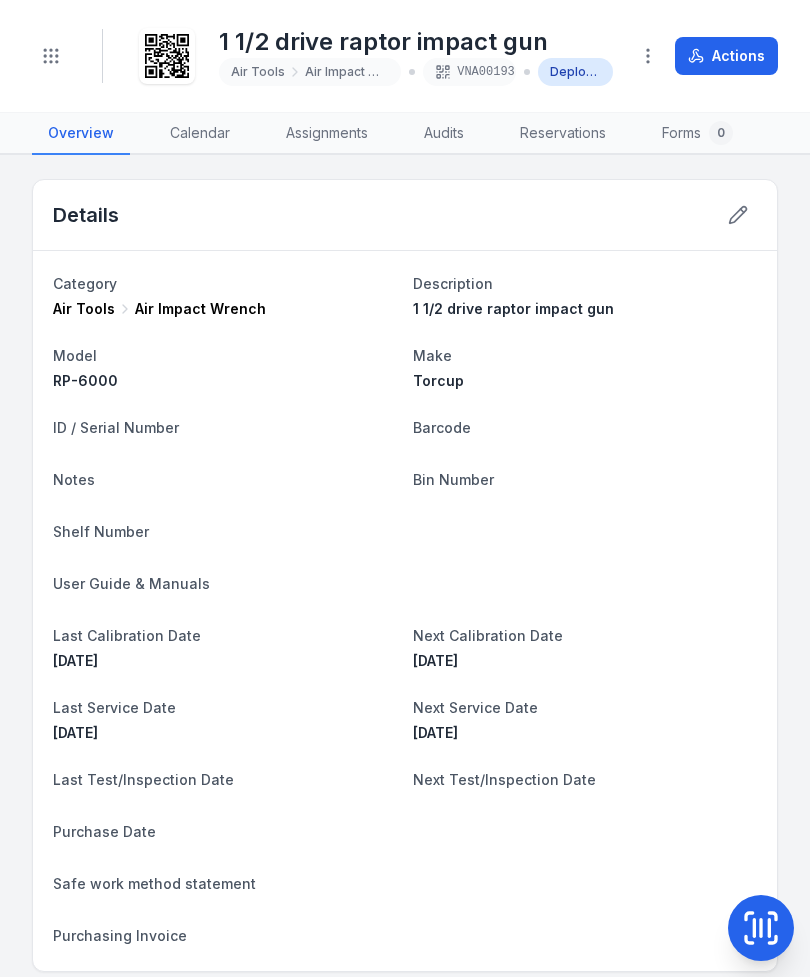 click on "Actions" at bounding box center [726, 56] 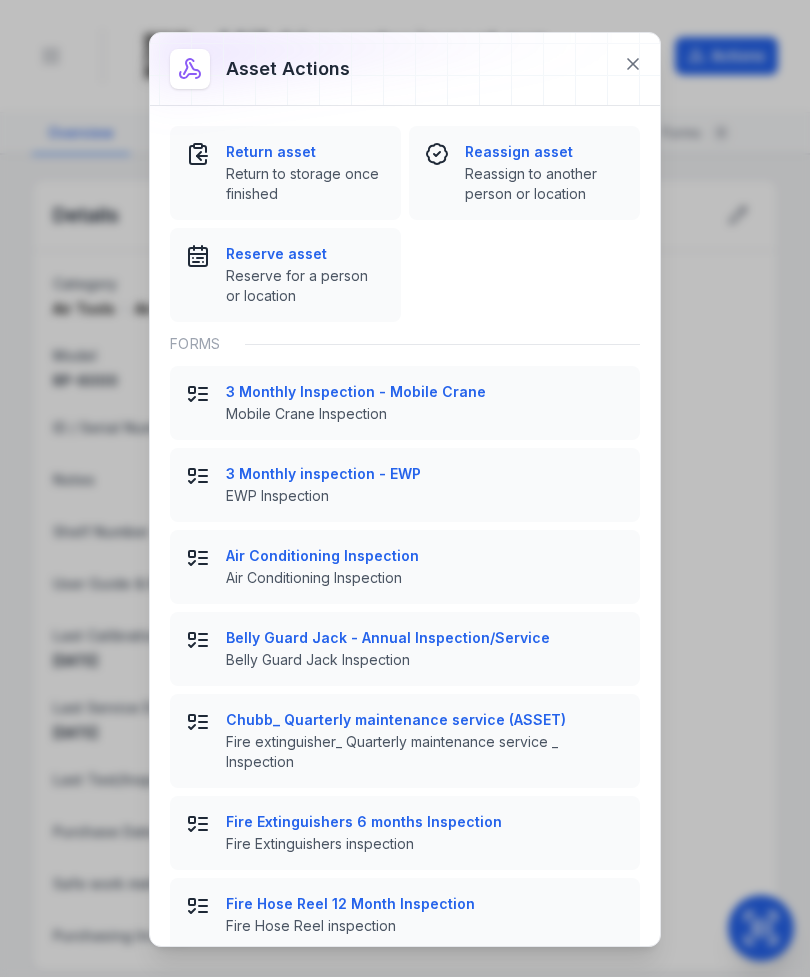 click on "Return to storage once finished" at bounding box center [305, 184] 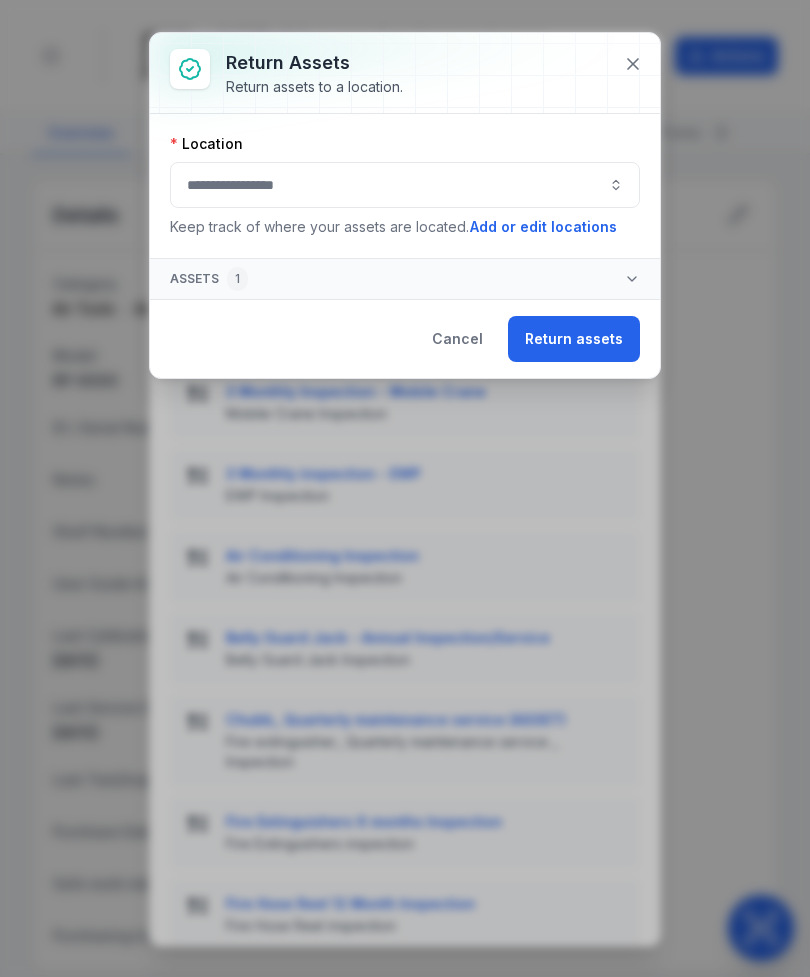 click at bounding box center [405, 185] 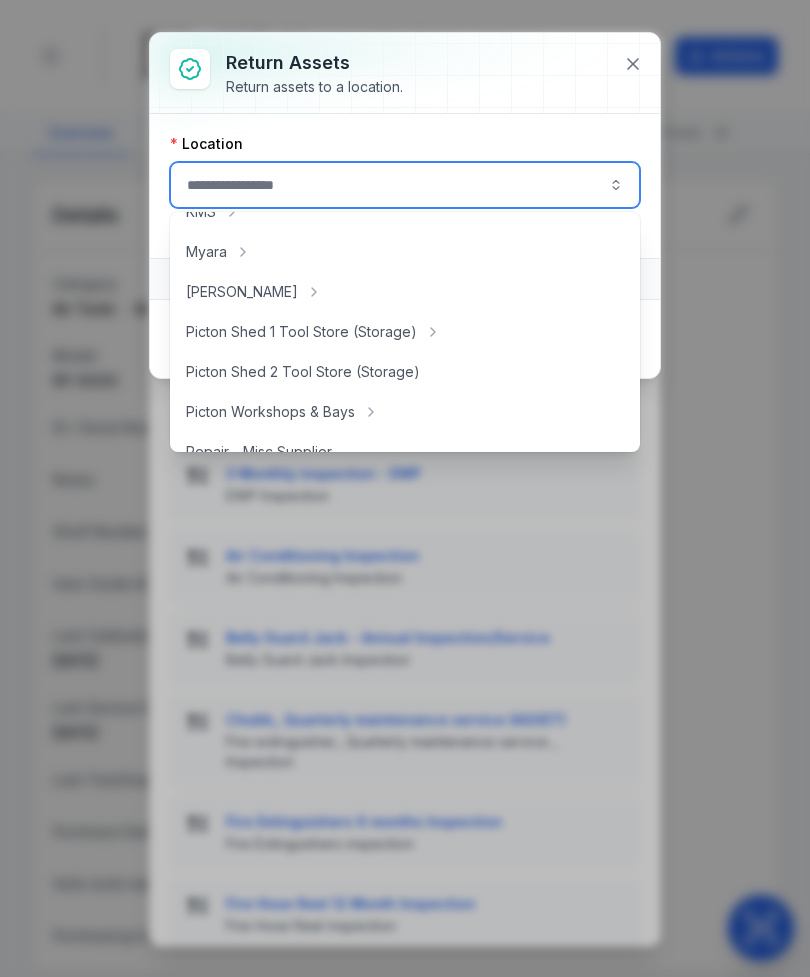 scroll, scrollTop: 298, scrollLeft: 0, axis: vertical 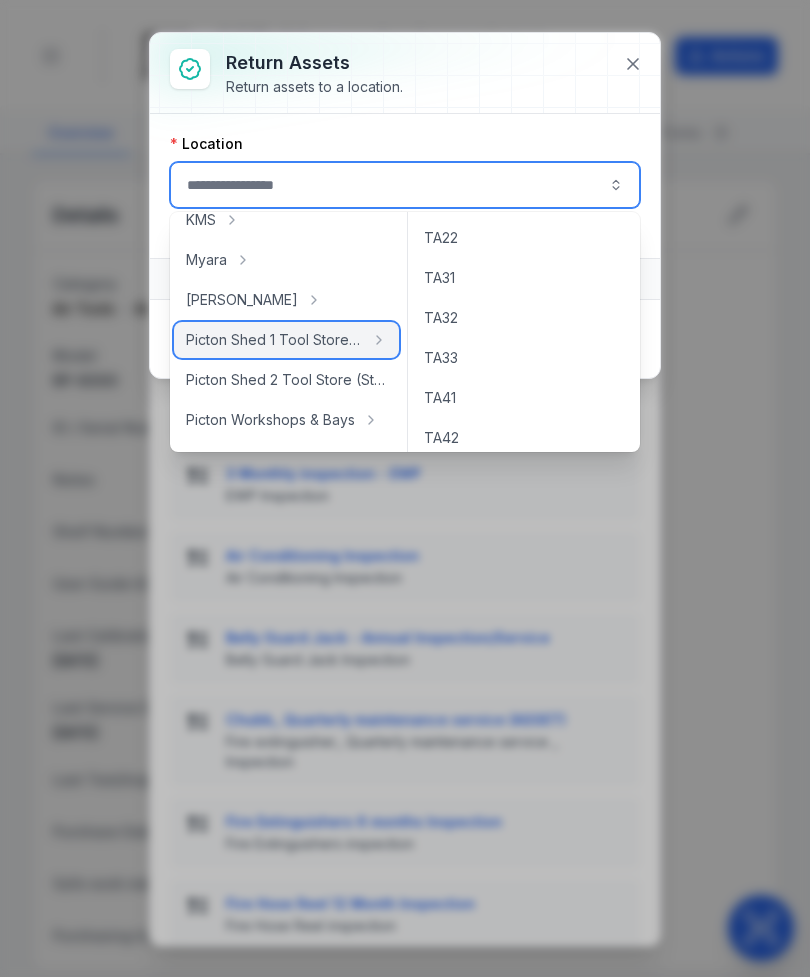 click on "Picton Shed 1 Tool Store (Storage)" at bounding box center [274, 340] 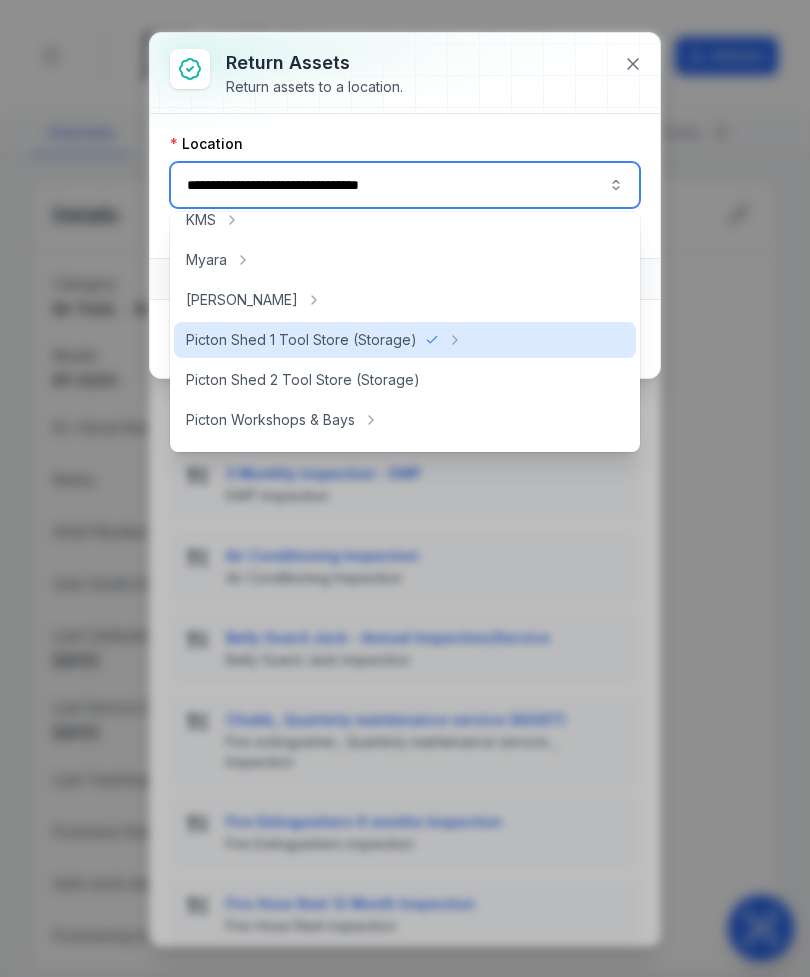 type on "**********" 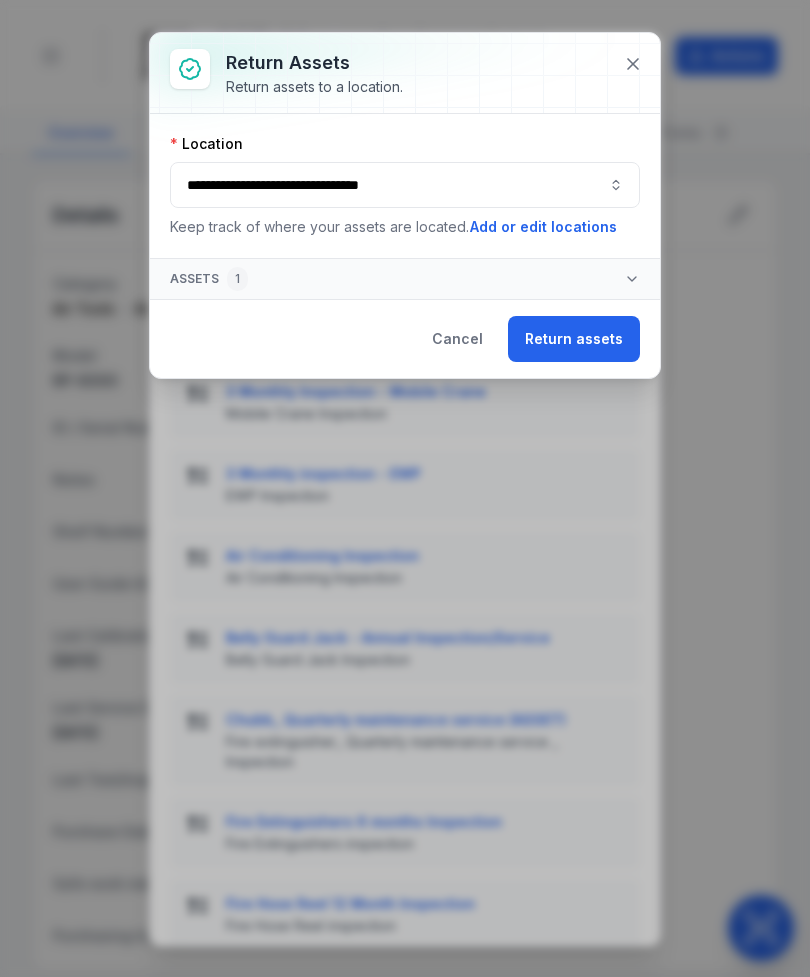 click on "Return assets" at bounding box center (574, 339) 